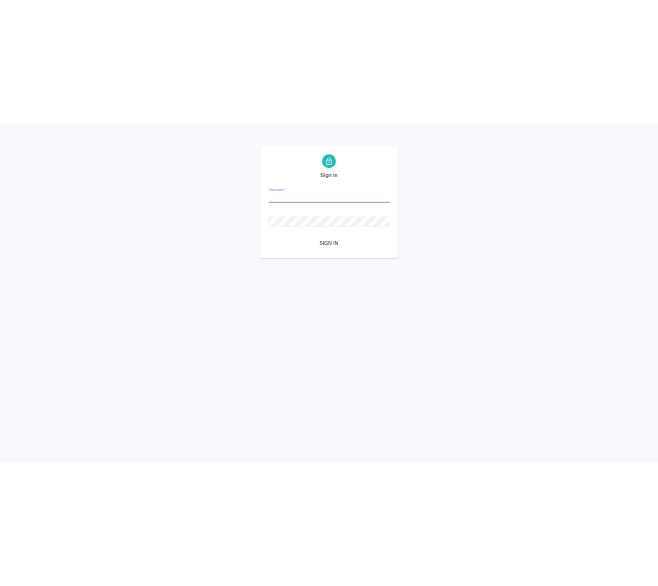 scroll, scrollTop: 0, scrollLeft: 0, axis: both 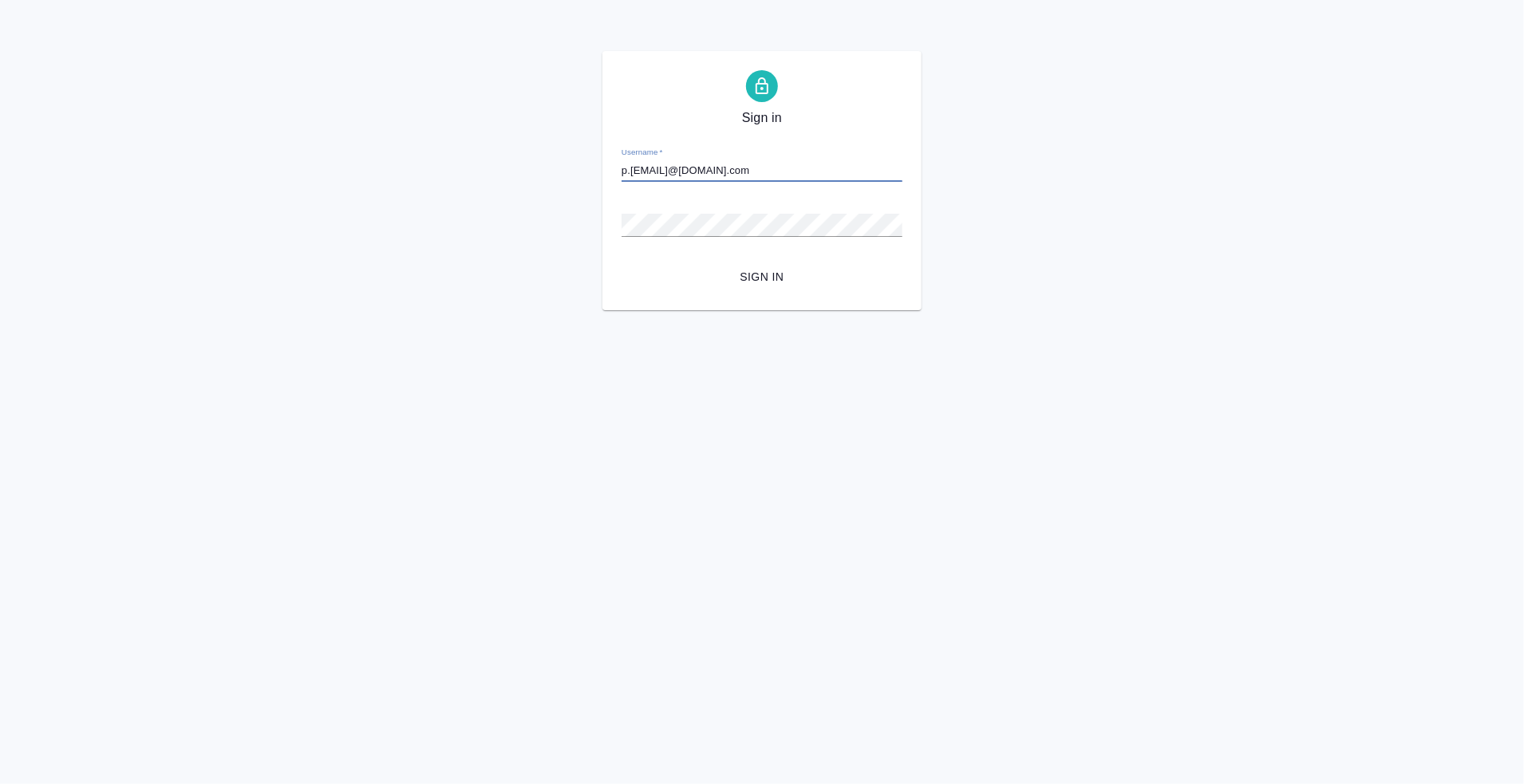 type on "[EMAIL]" 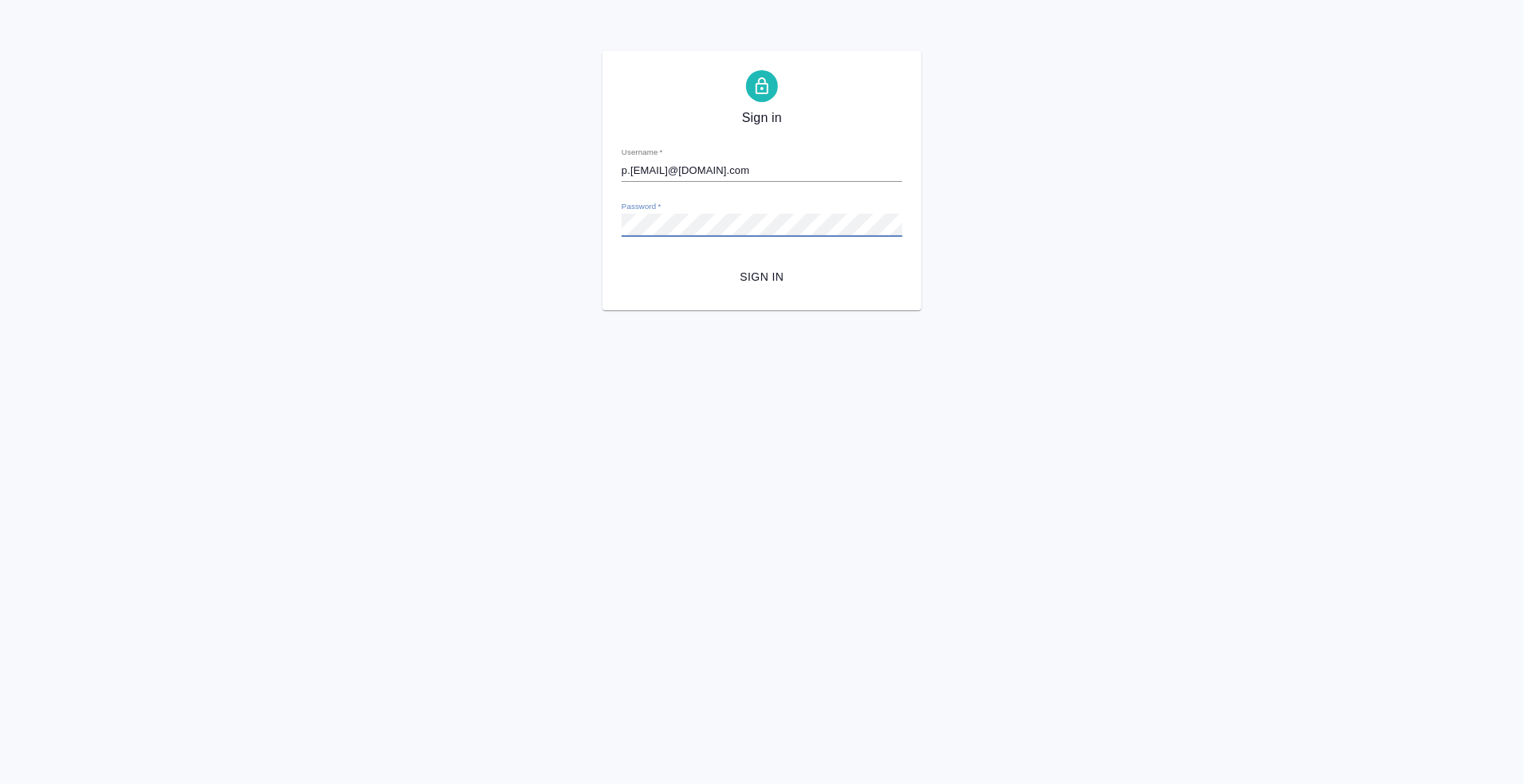 click on "Sign in" at bounding box center (762, 277) 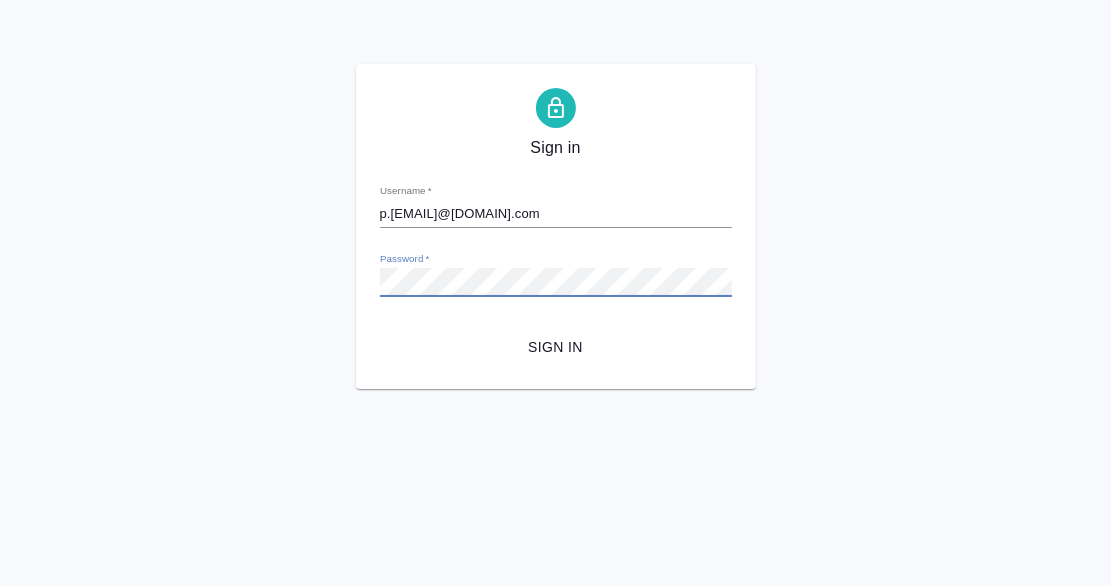 click on "Sign in Username   * p.mukhin@awatera.com Password   * urlPath   * /deliveries Sign in" at bounding box center [555, 226] 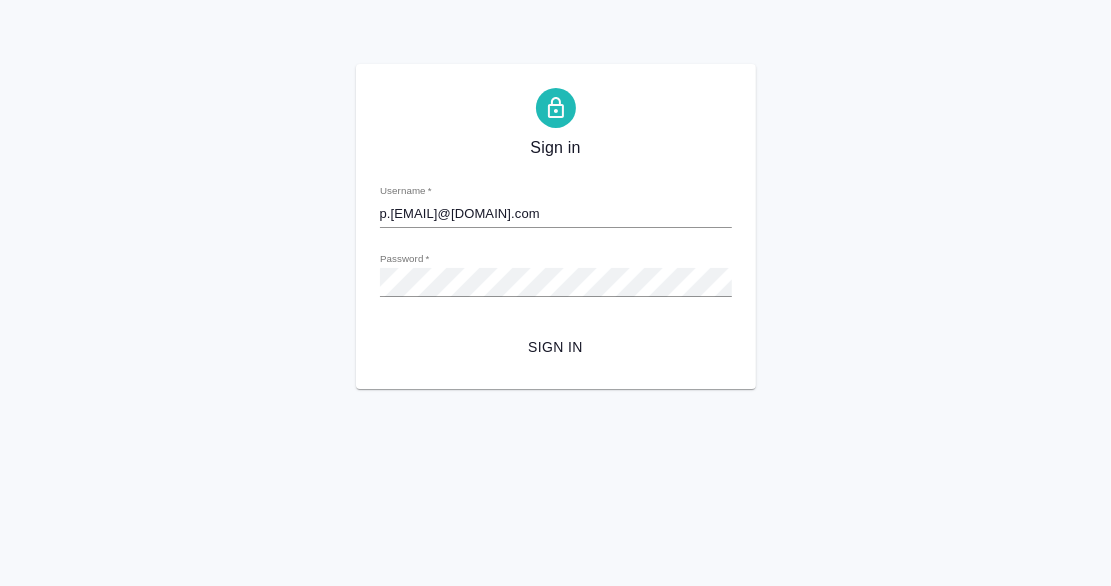 click on "Sign in Username   * p.mukhin@awatera.com Password   * urlPath   * /deliveries Sign in" at bounding box center [555, 226] 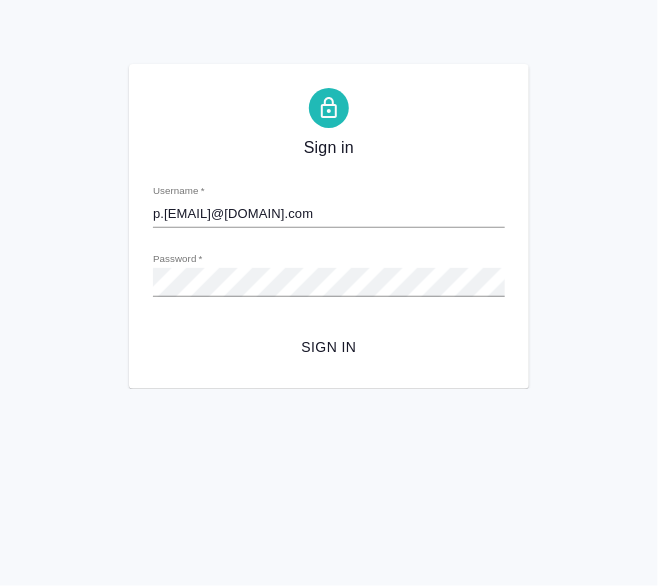 click on "Sign in Username   * p.mukhin@awatera.com Password   * urlPath   * /deliveries Sign in" at bounding box center [329, 226] 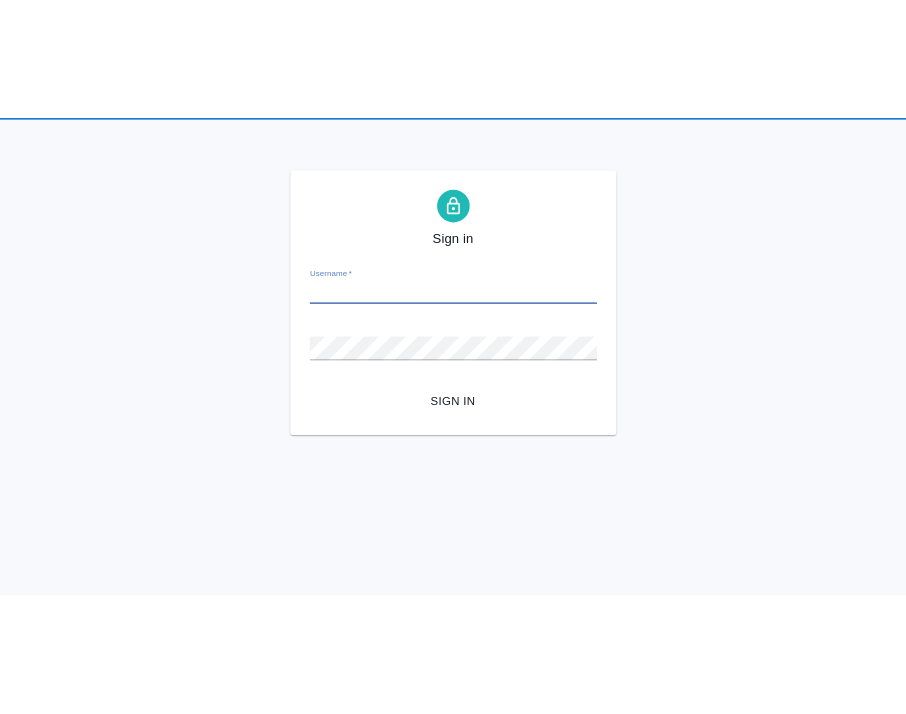 scroll, scrollTop: 0, scrollLeft: 0, axis: both 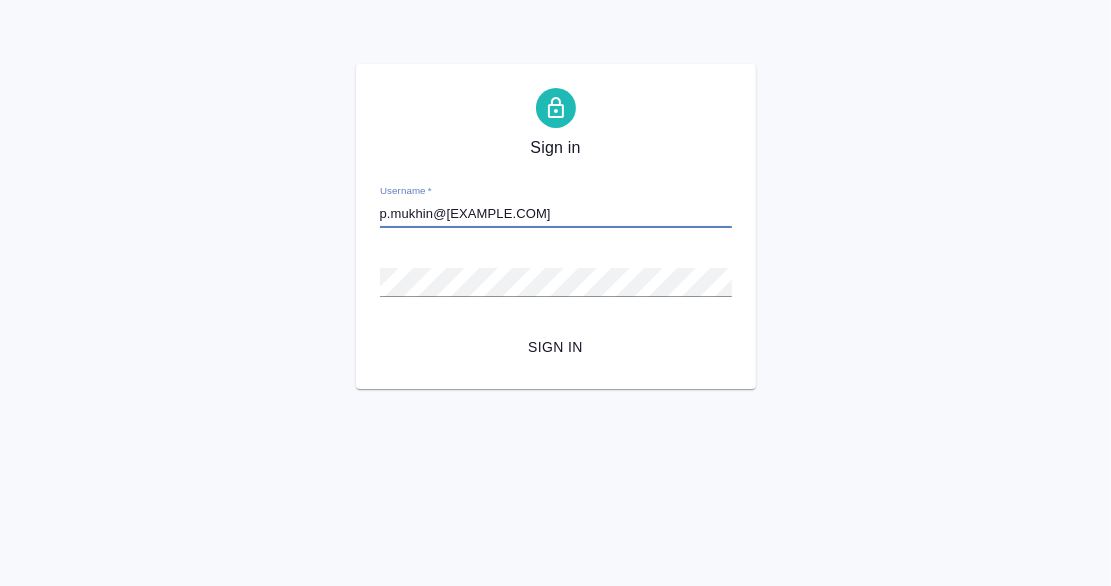 type on "p.[EMAIL]@[DOMAIN].com" 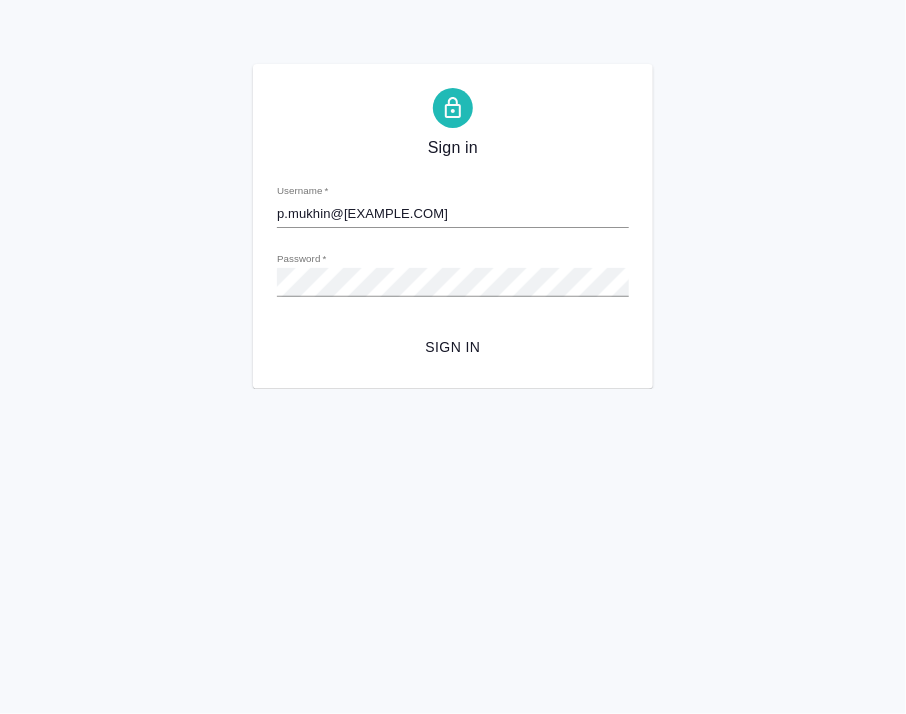 click on "Sign in Username   * p.mukhin@awatera.com Password   * urlPath   * / Sign in" at bounding box center [453, 194] 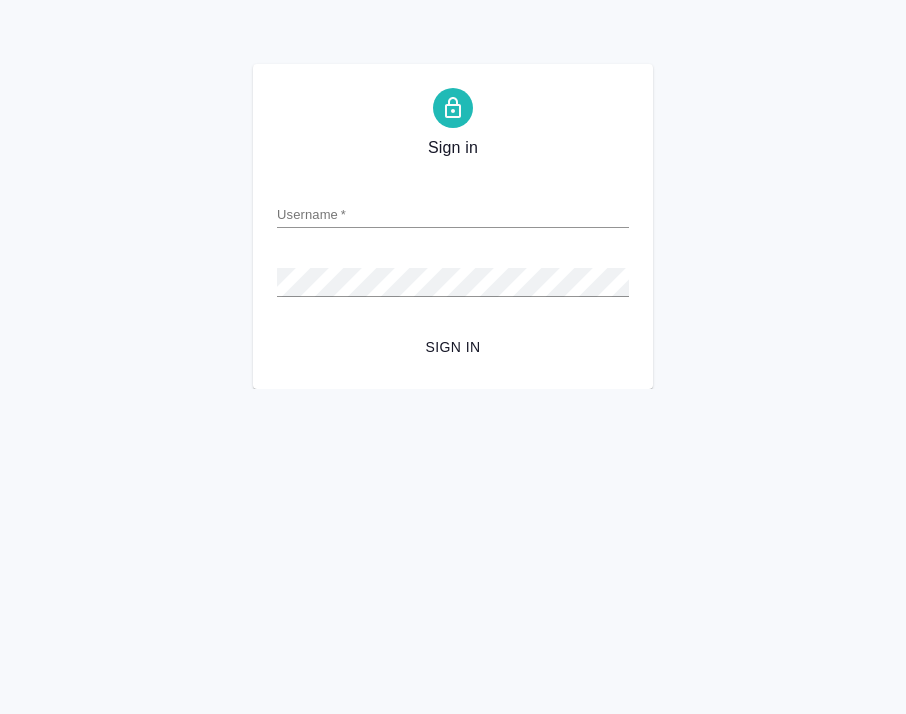 scroll, scrollTop: 0, scrollLeft: 0, axis: both 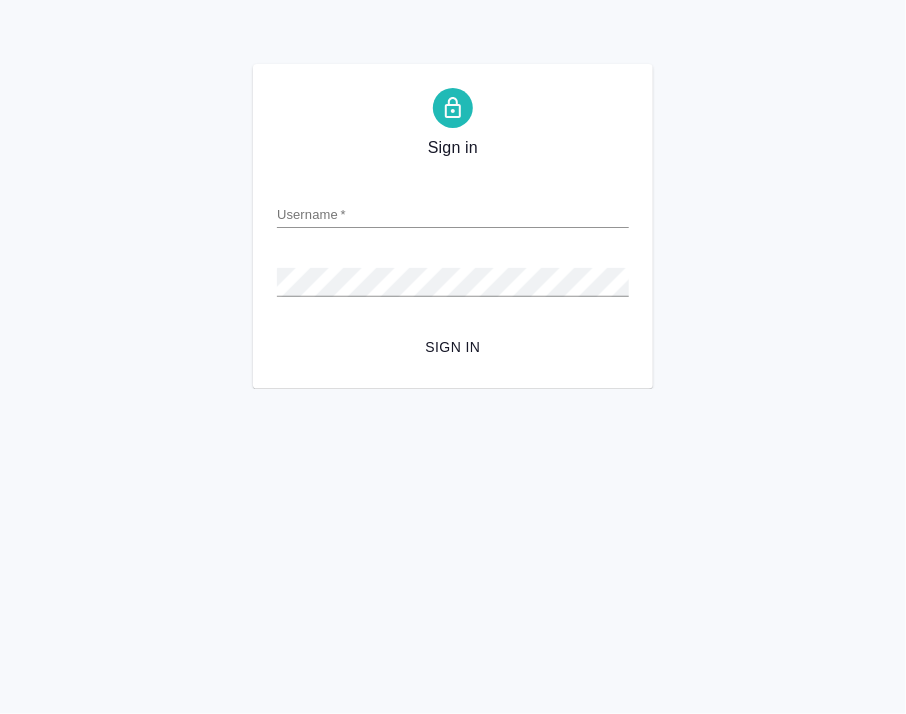 click on "Username   *" at bounding box center [453, 214] 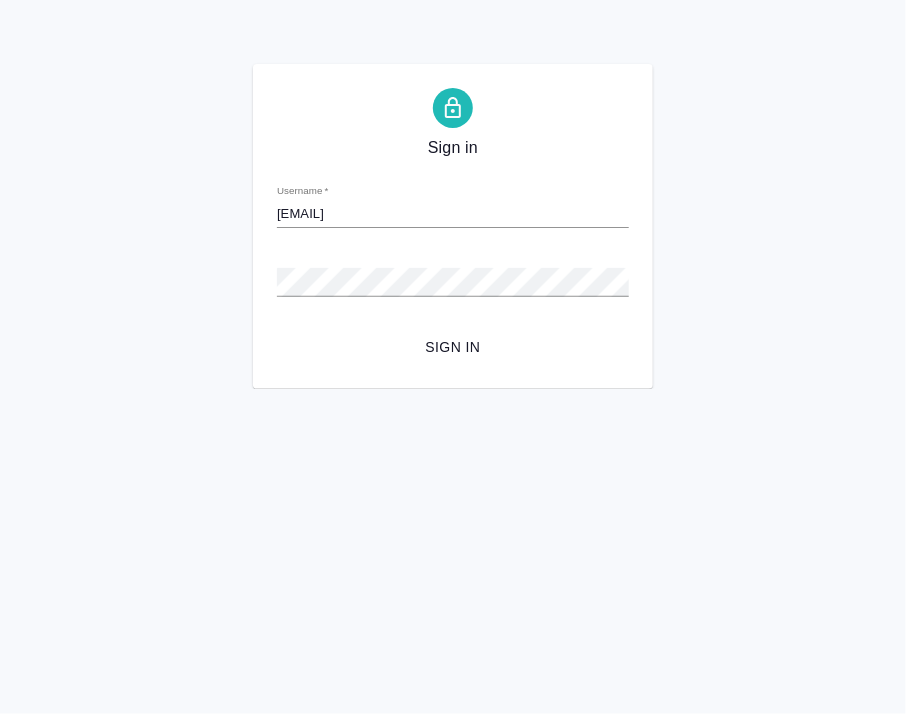 type on "[EMAIL]" 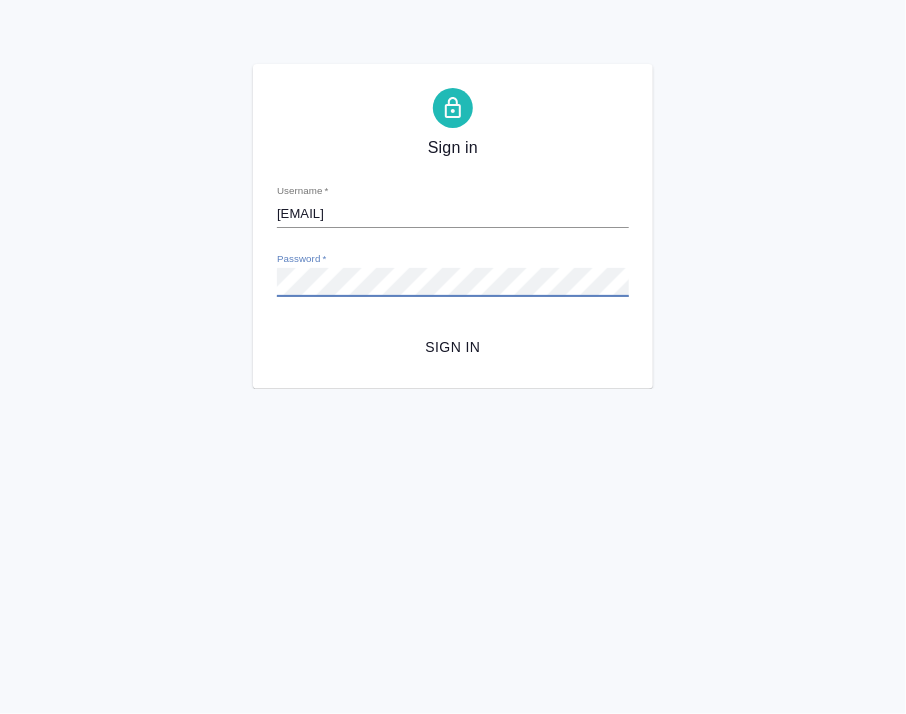 click on "Sign in" at bounding box center (453, 347) 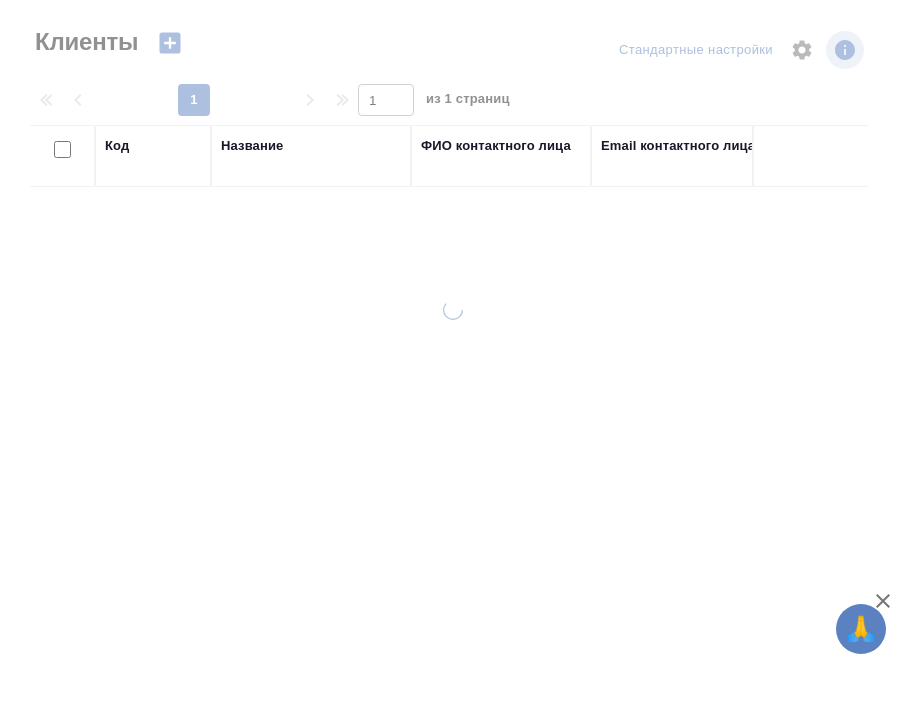select on "RU" 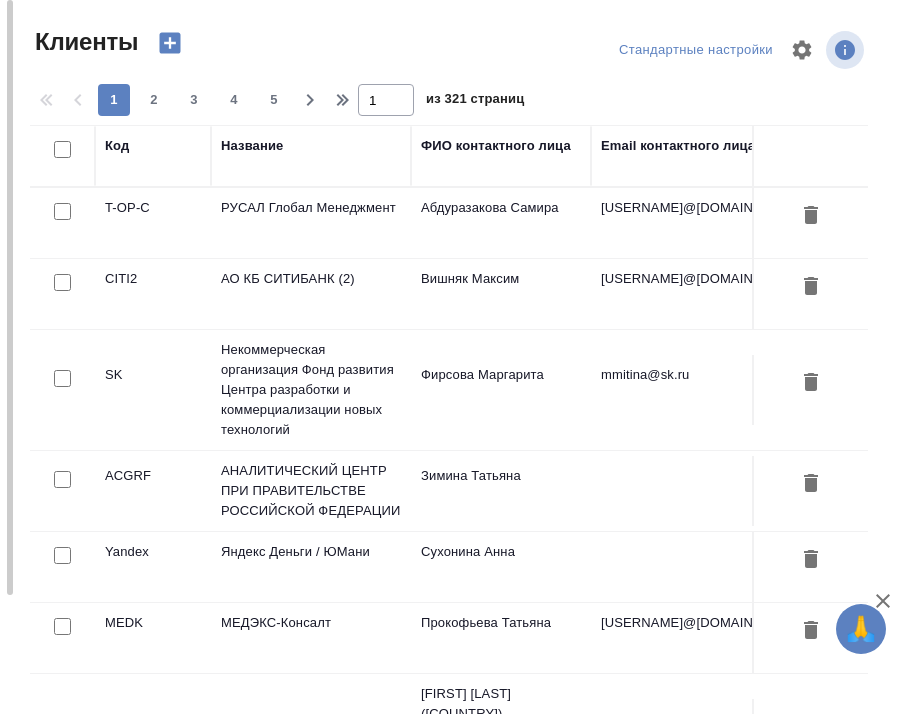 click on "Фирсова Маргарита" at bounding box center (501, 223) 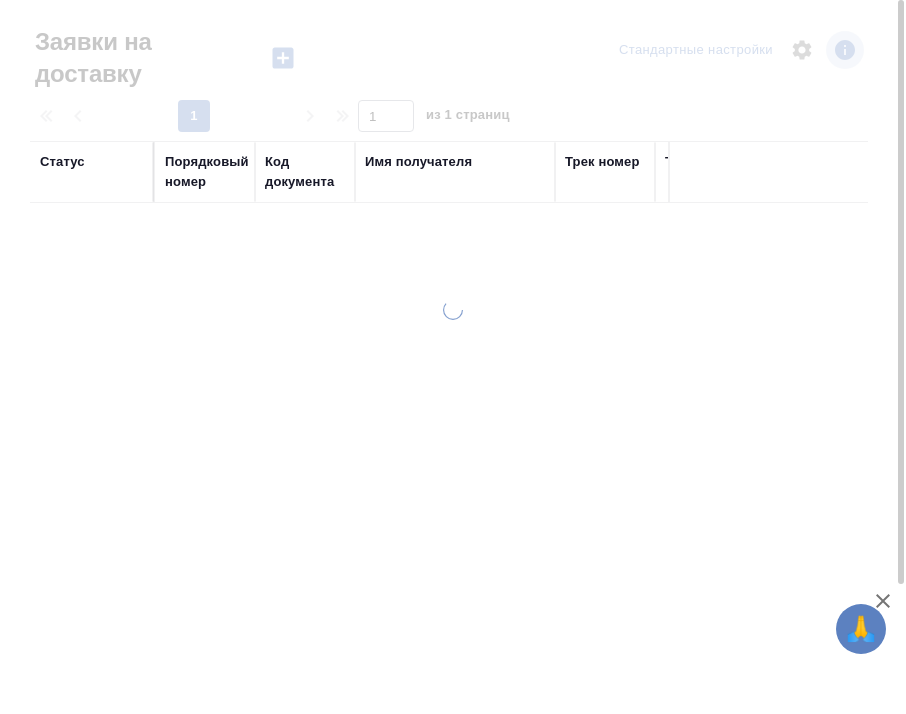 scroll, scrollTop: 0, scrollLeft: 0, axis: both 